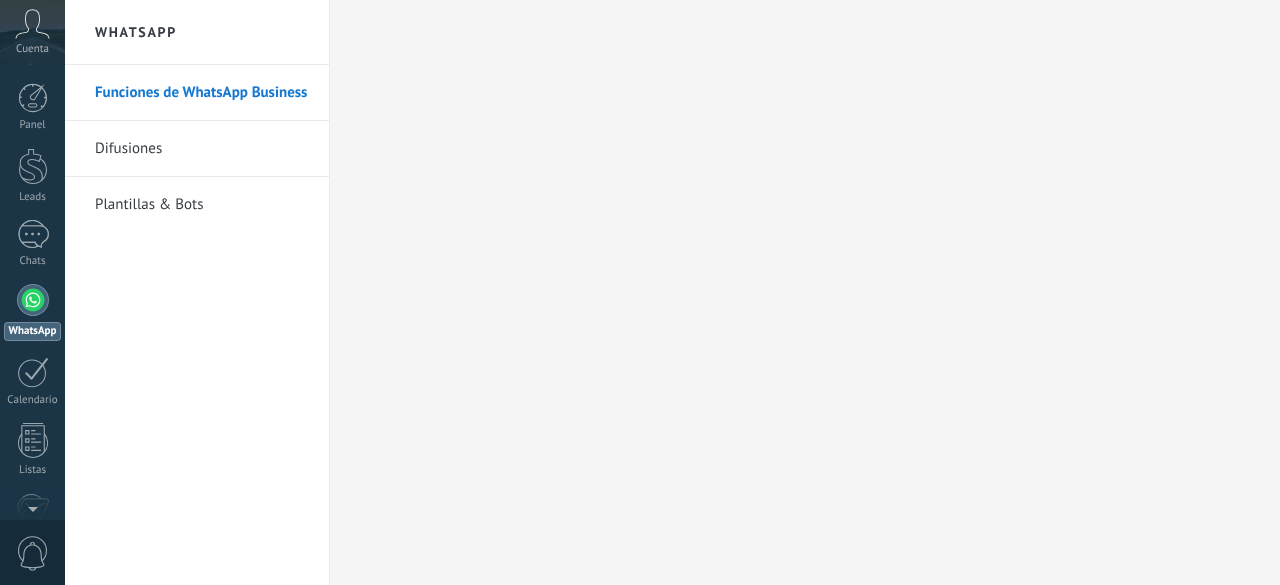 scroll, scrollTop: 0, scrollLeft: 0, axis: both 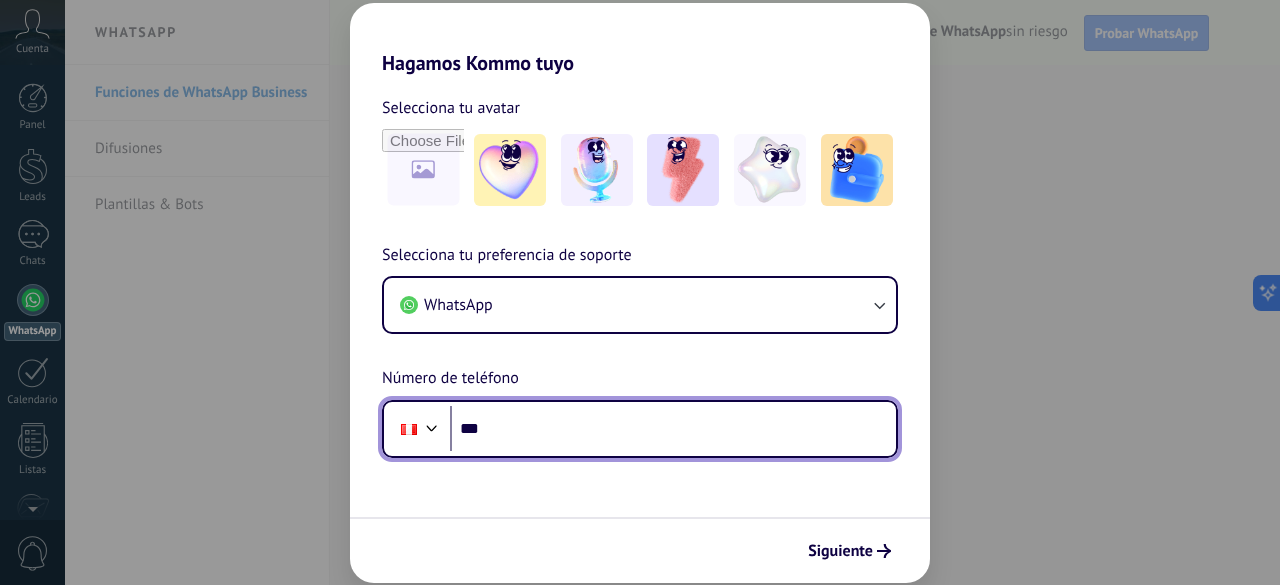 click on "***" at bounding box center [673, 429] 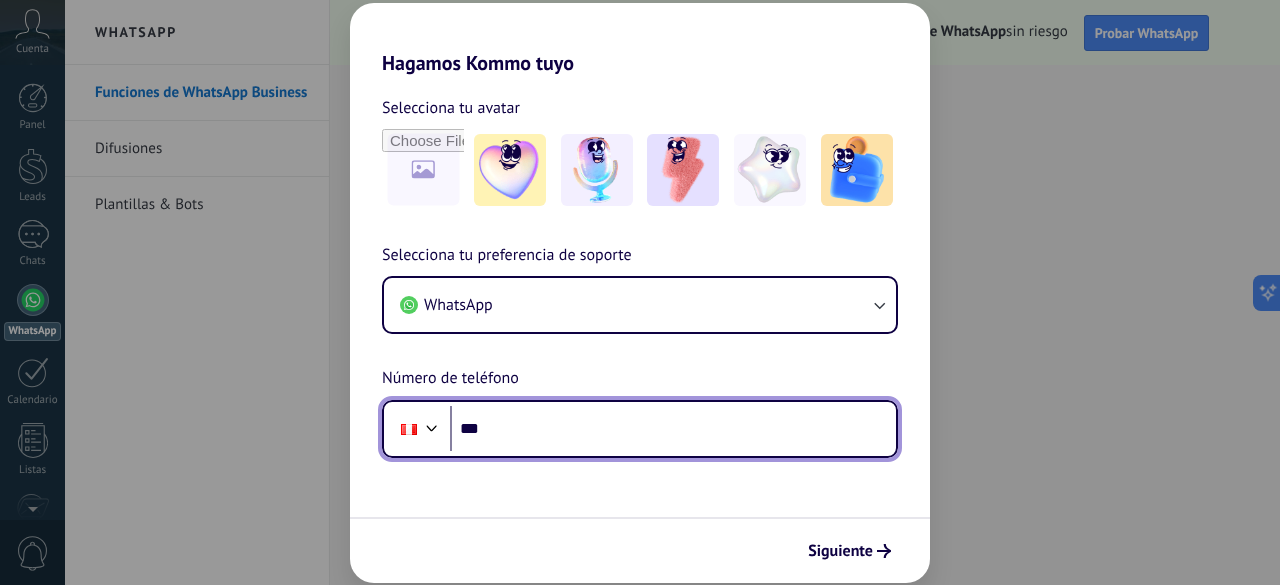 scroll, scrollTop: 0, scrollLeft: 0, axis: both 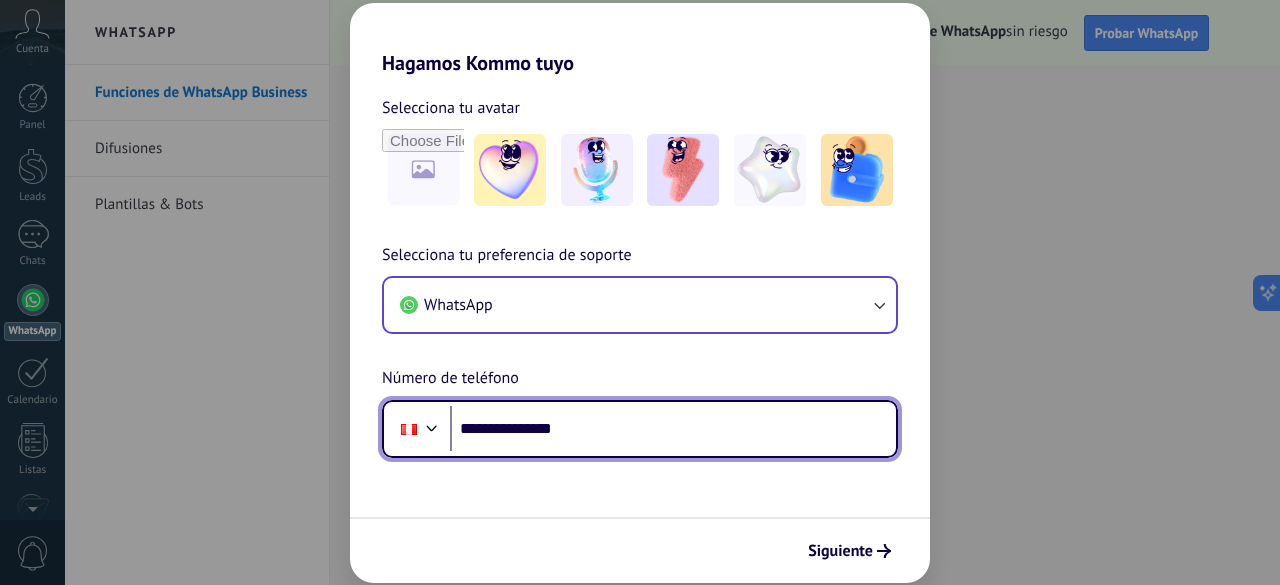 type on "**********" 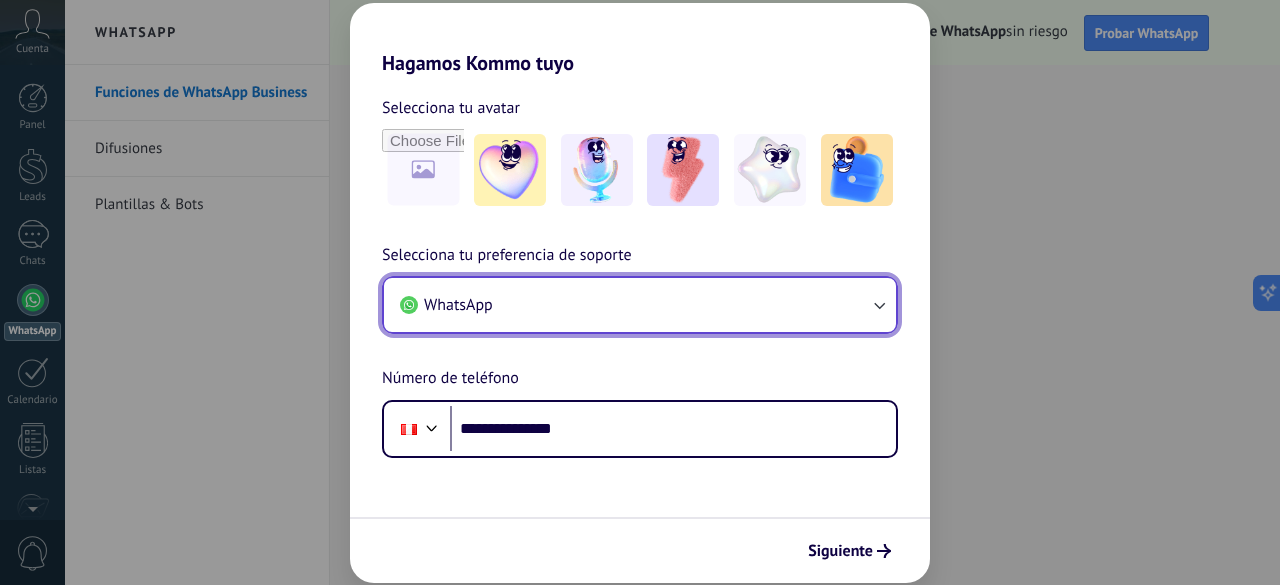 click at bounding box center (879, 305) 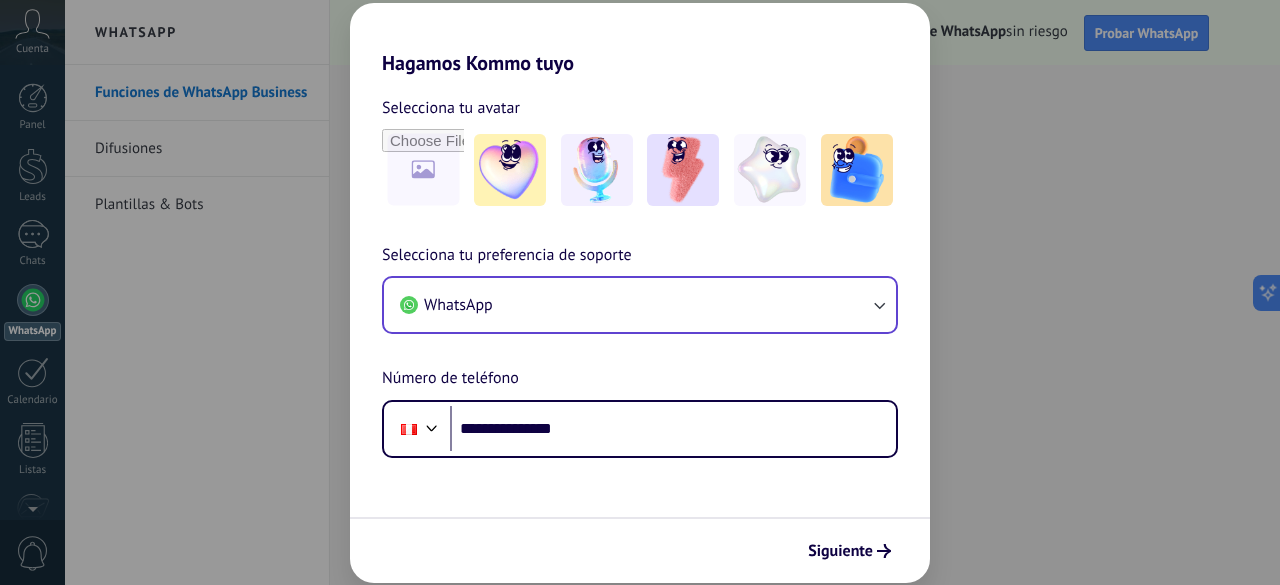 scroll, scrollTop: 0, scrollLeft: 0, axis: both 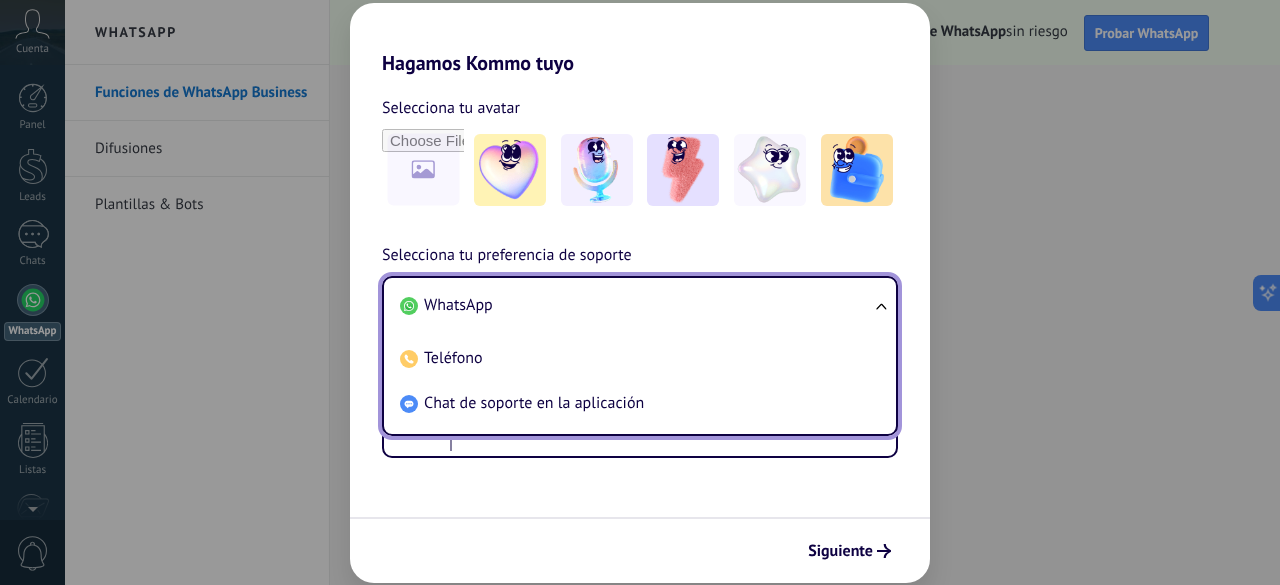 click on "**********" at bounding box center (640, 266) 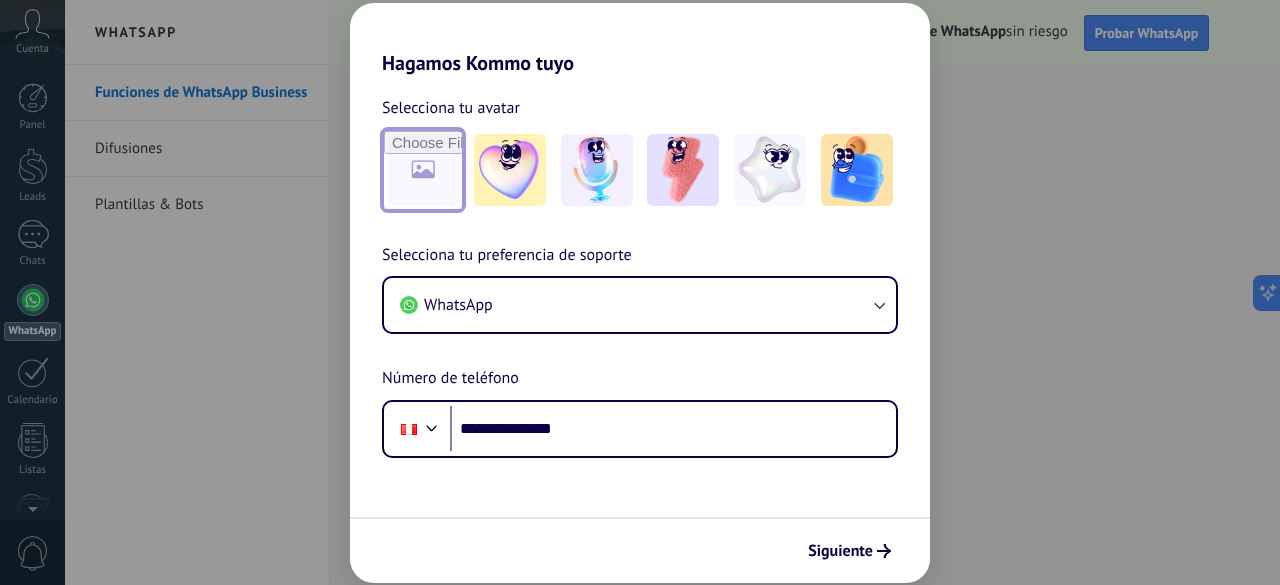 click at bounding box center [423, 170] 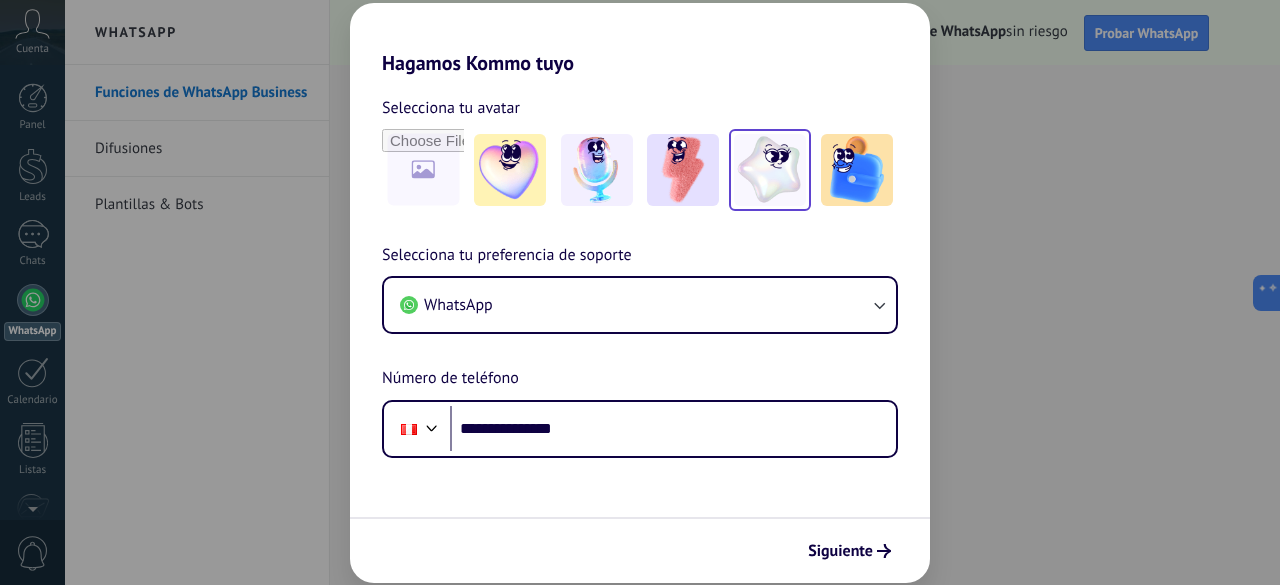 click at bounding box center [510, 170] 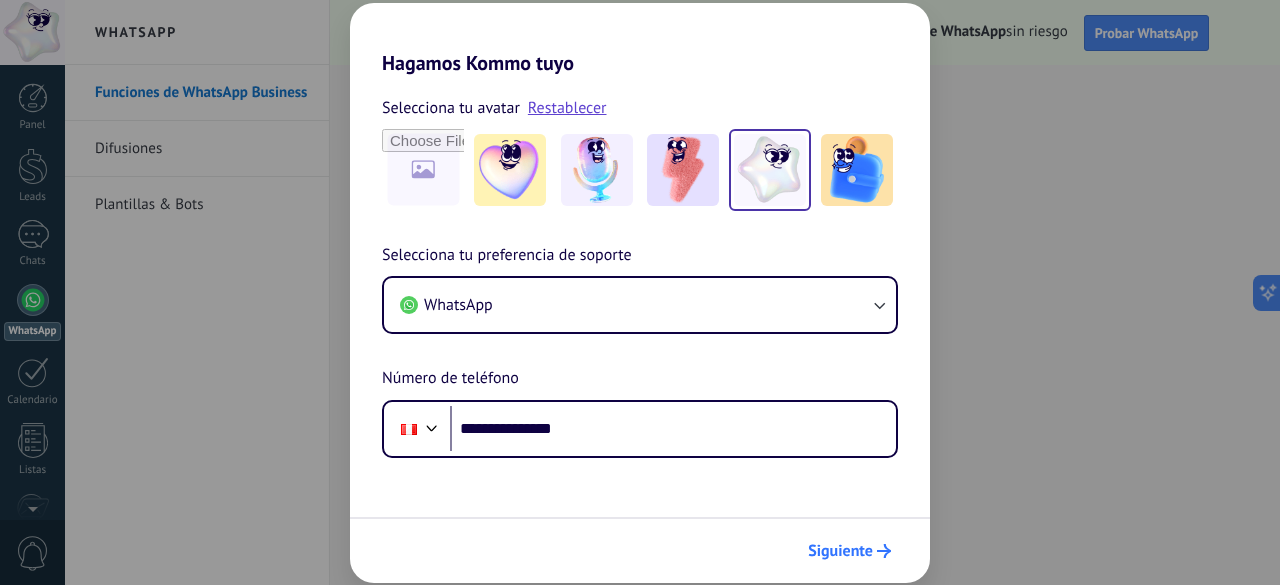 click on "Siguiente" at bounding box center (840, 551) 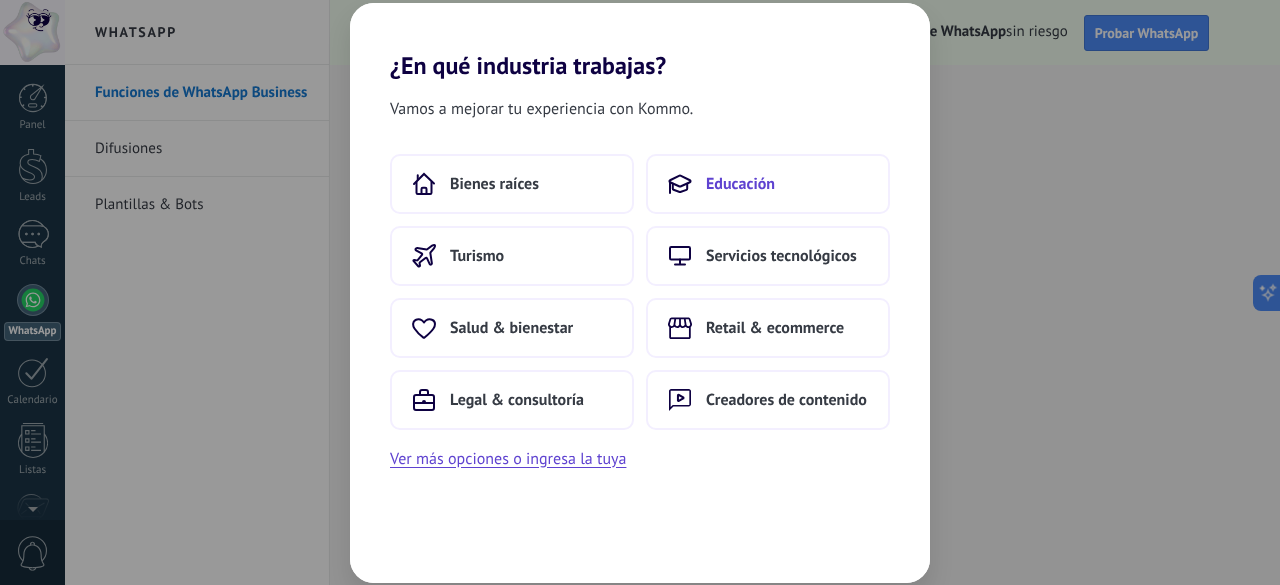 click on "Educación" at bounding box center [494, 184] 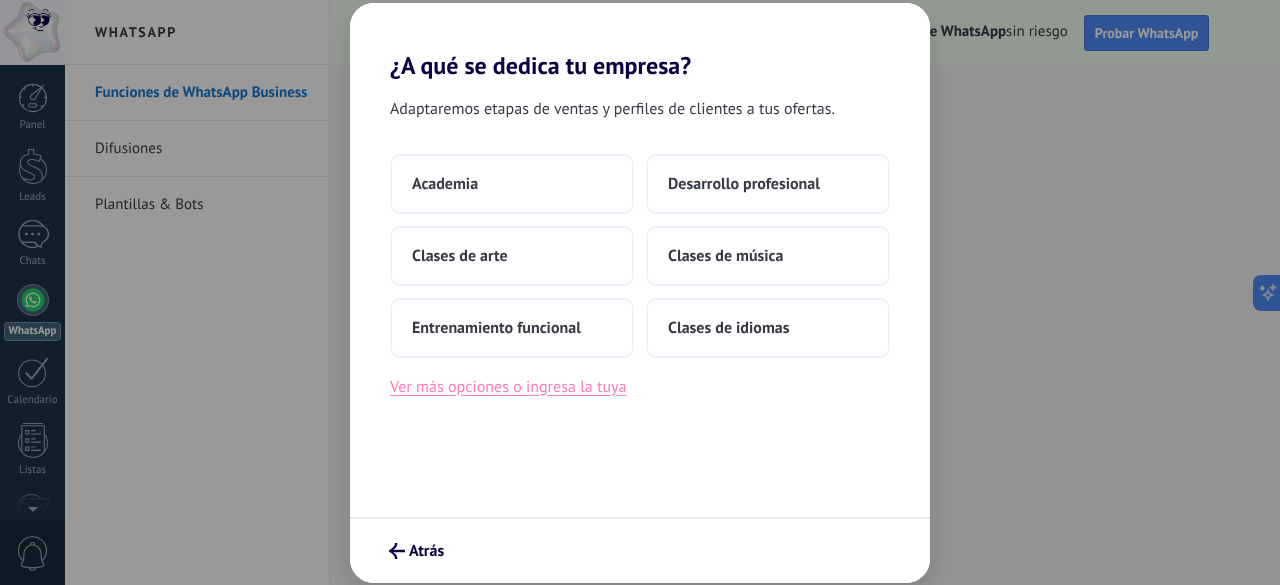 click on "Ver más opciones o ingresa la tuya" at bounding box center (508, 387) 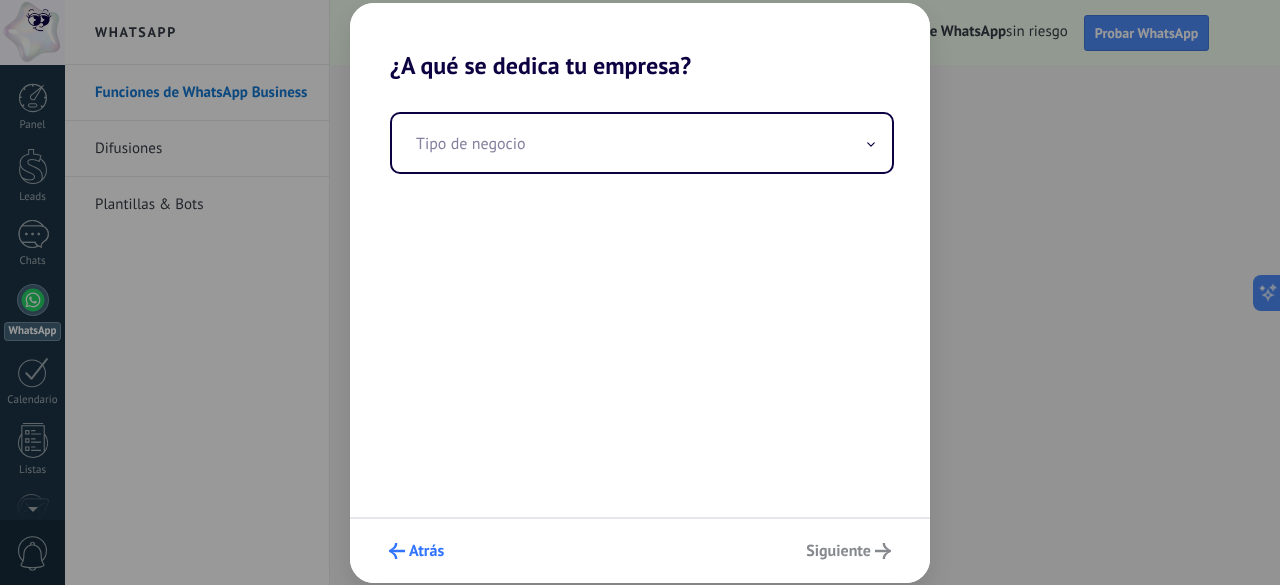 click on "Atrás" at bounding box center [426, 551] 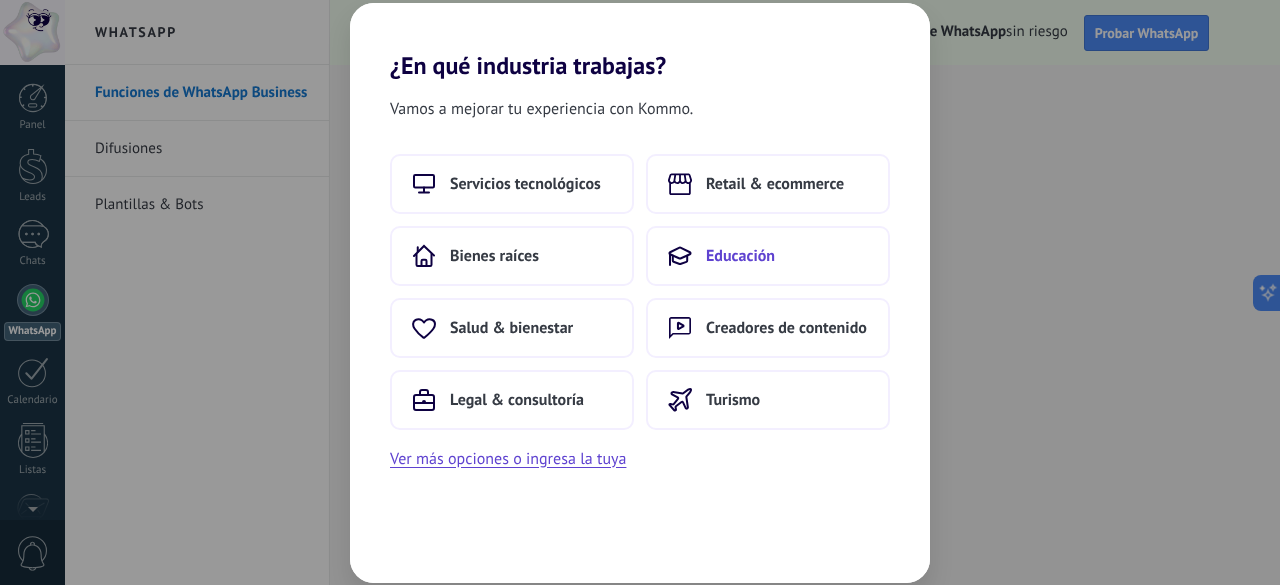 click on "Educación" at bounding box center [525, 184] 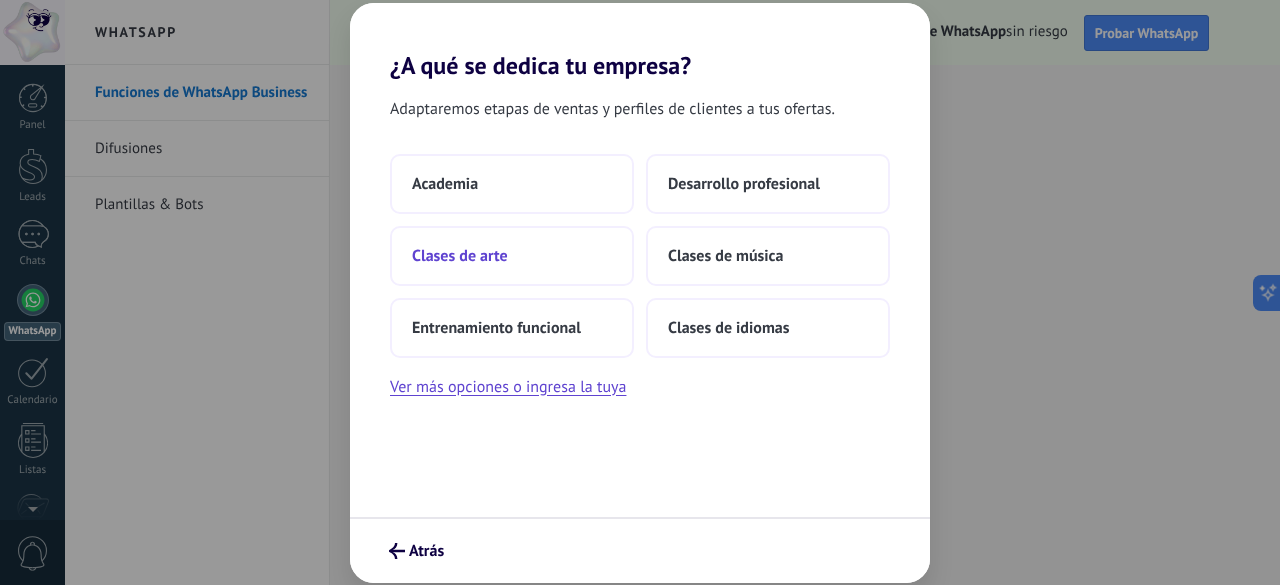 click on "Clases de arte" at bounding box center [512, 256] 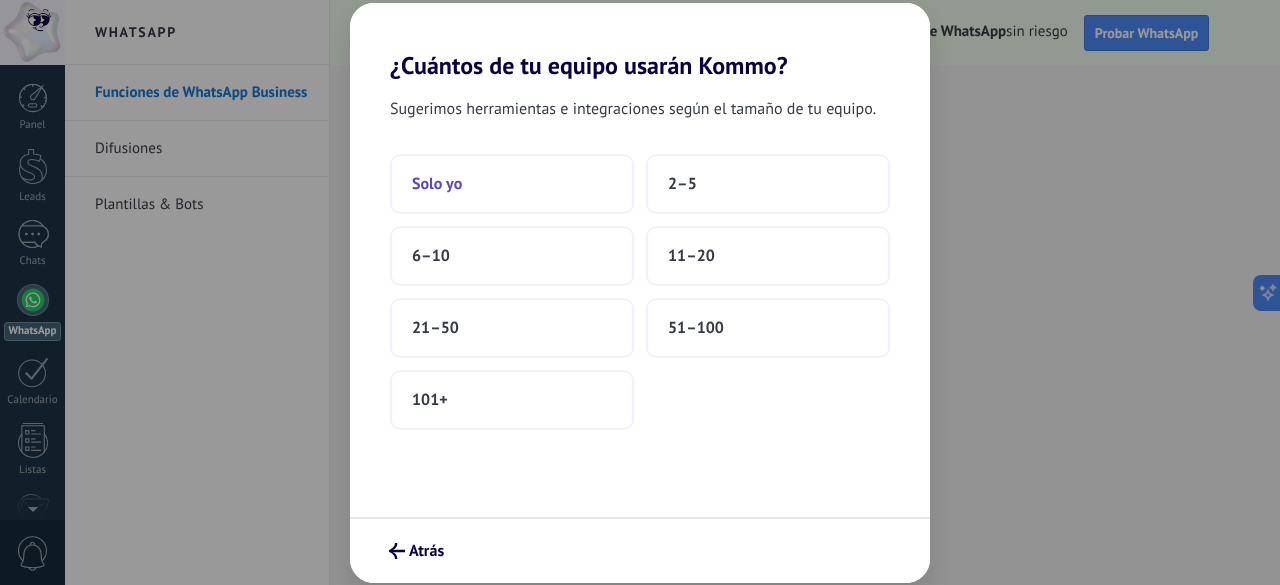 click on "Solo yo" at bounding box center (512, 184) 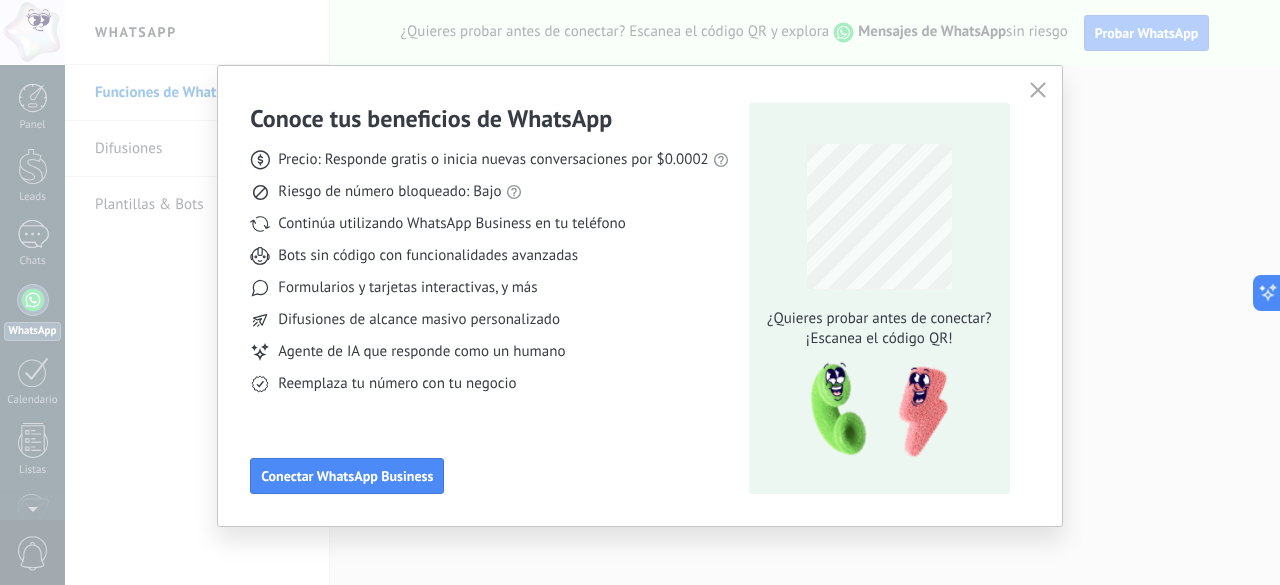 click at bounding box center [1038, 90] 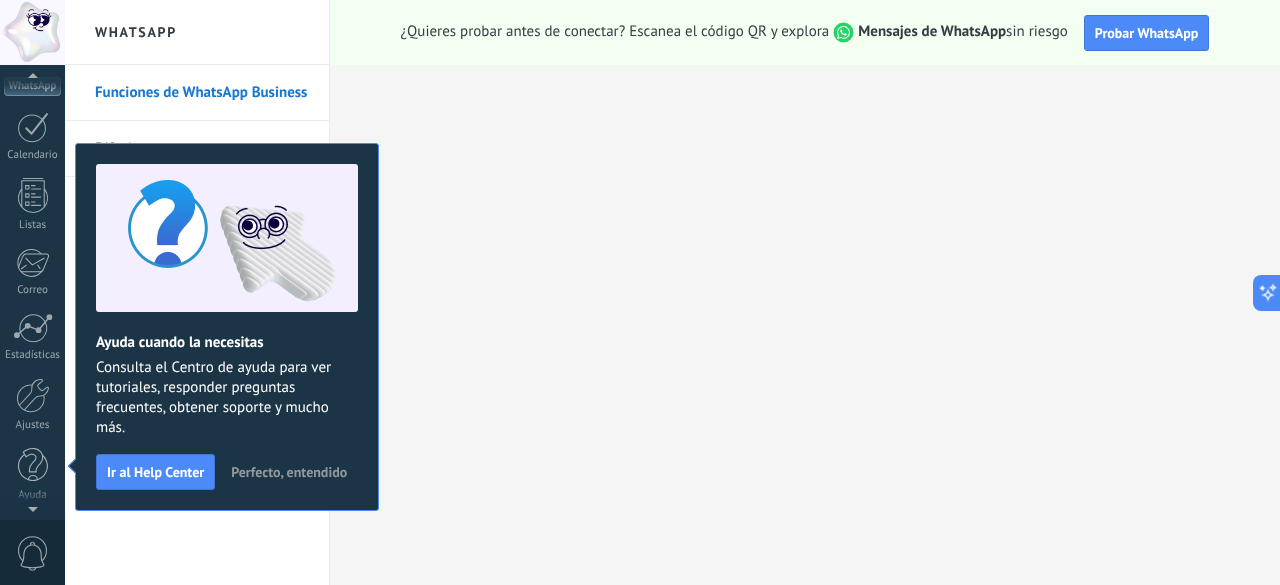scroll, scrollTop: 0, scrollLeft: 0, axis: both 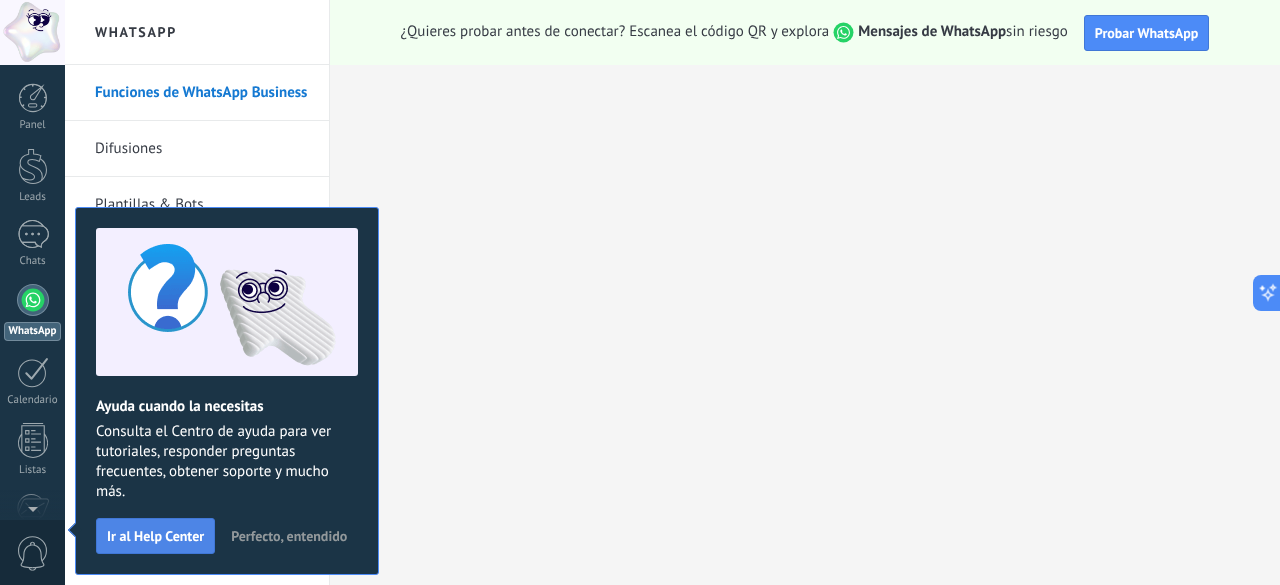 click on "Ir al Help Center" at bounding box center [155, 536] 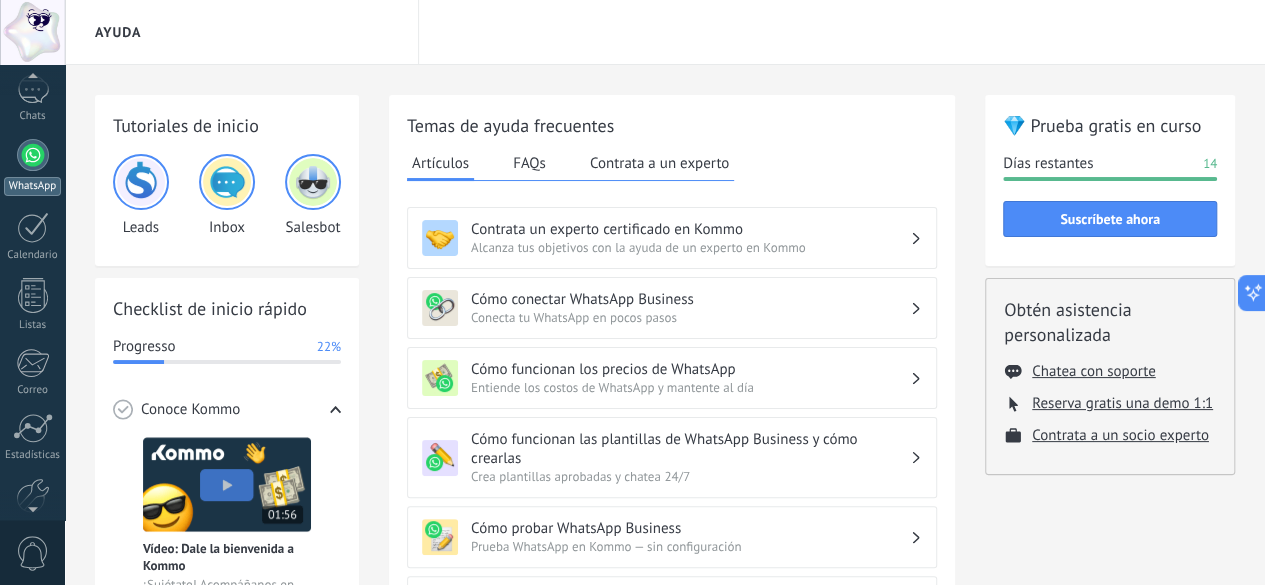 scroll, scrollTop: 45, scrollLeft: 0, axis: vertical 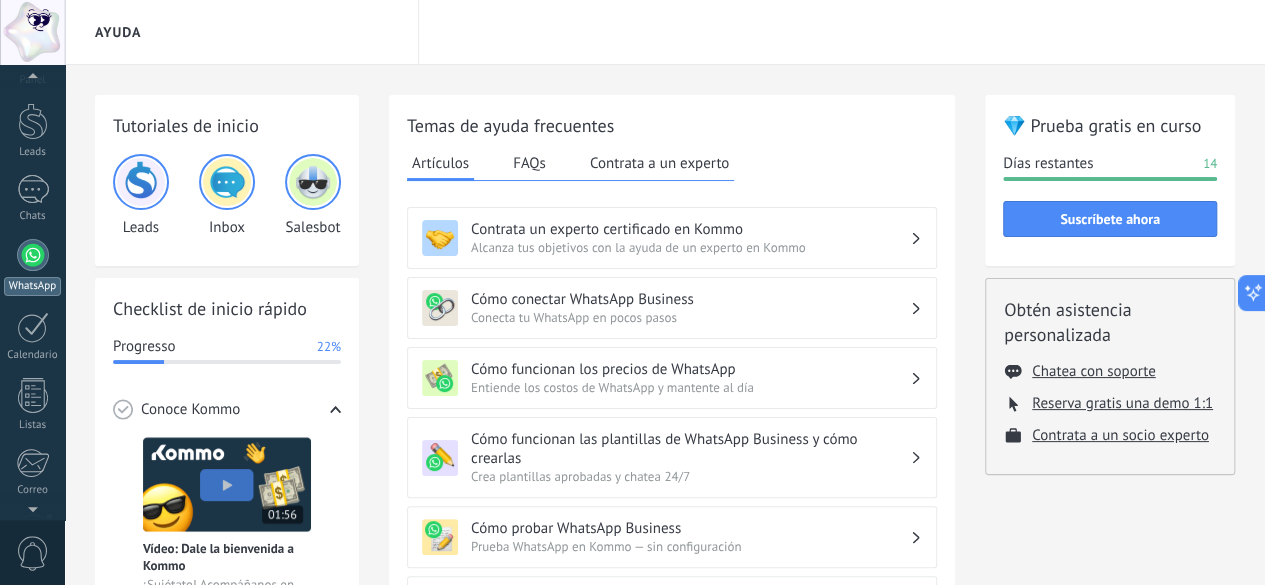 click at bounding box center (33, 255) 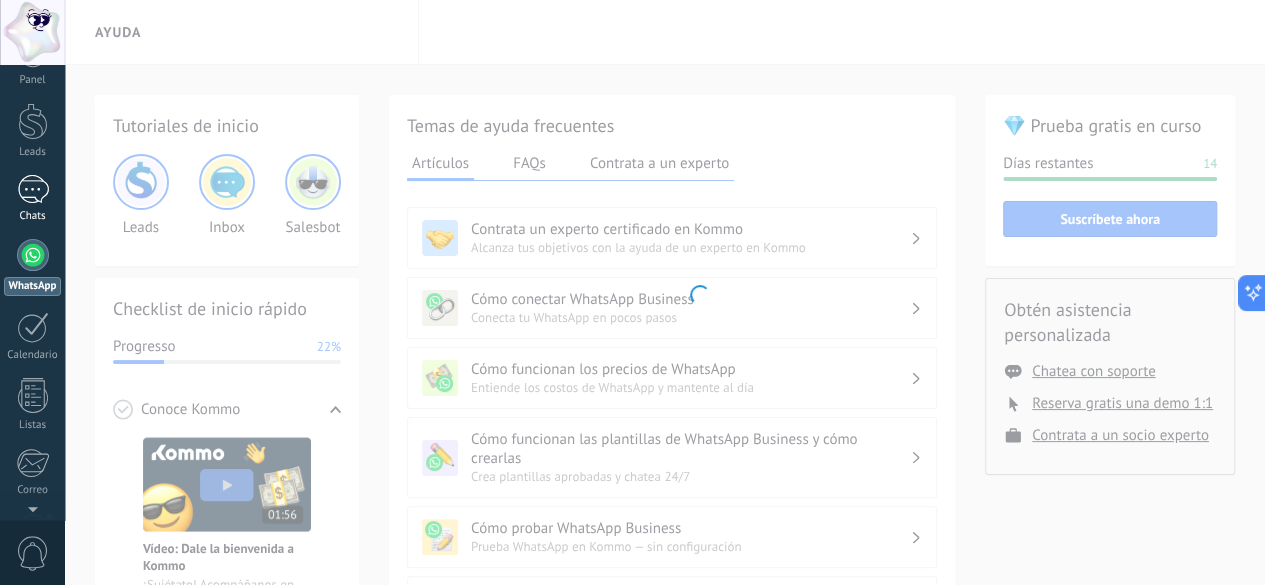 scroll, scrollTop: 0, scrollLeft: 0, axis: both 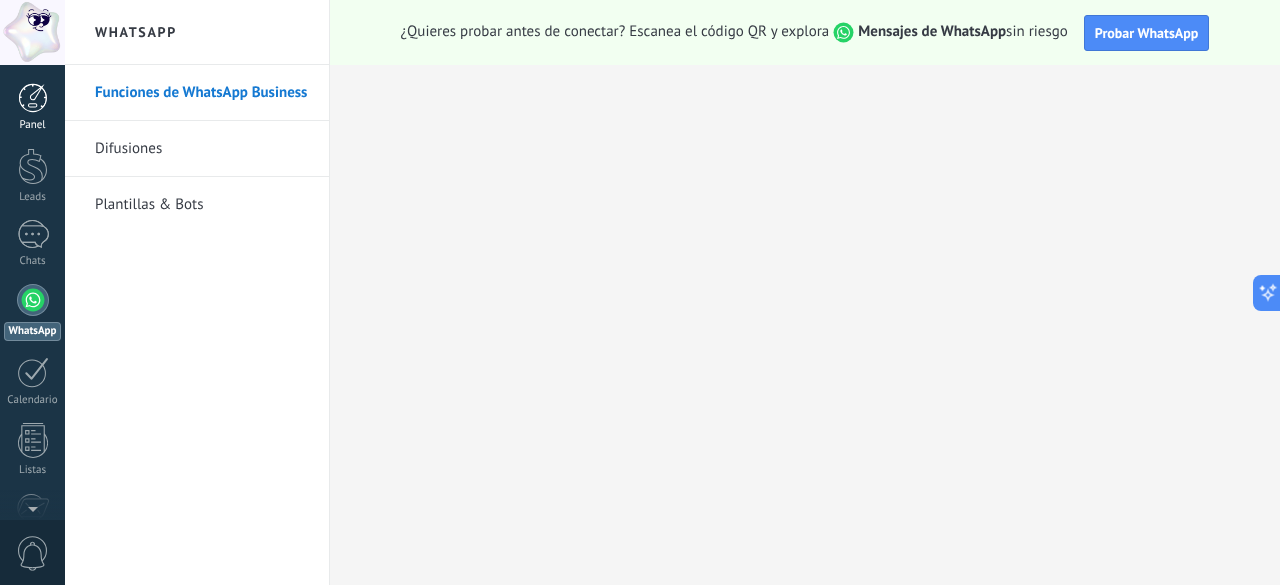 click on "Panel" at bounding box center (33, 125) 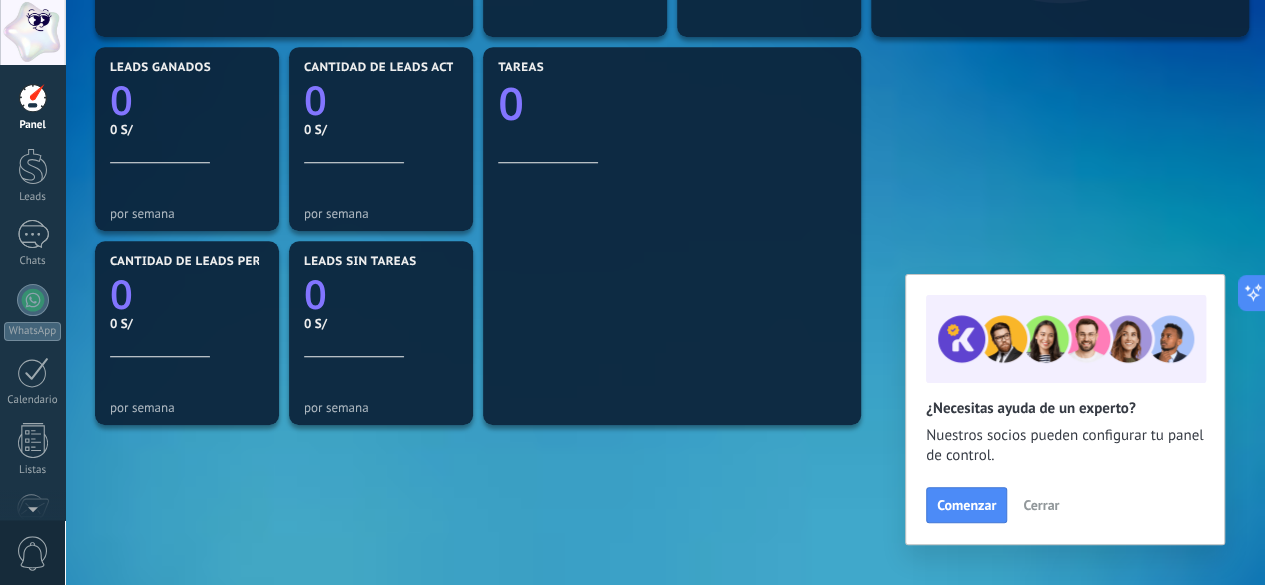 scroll, scrollTop: 700, scrollLeft: 0, axis: vertical 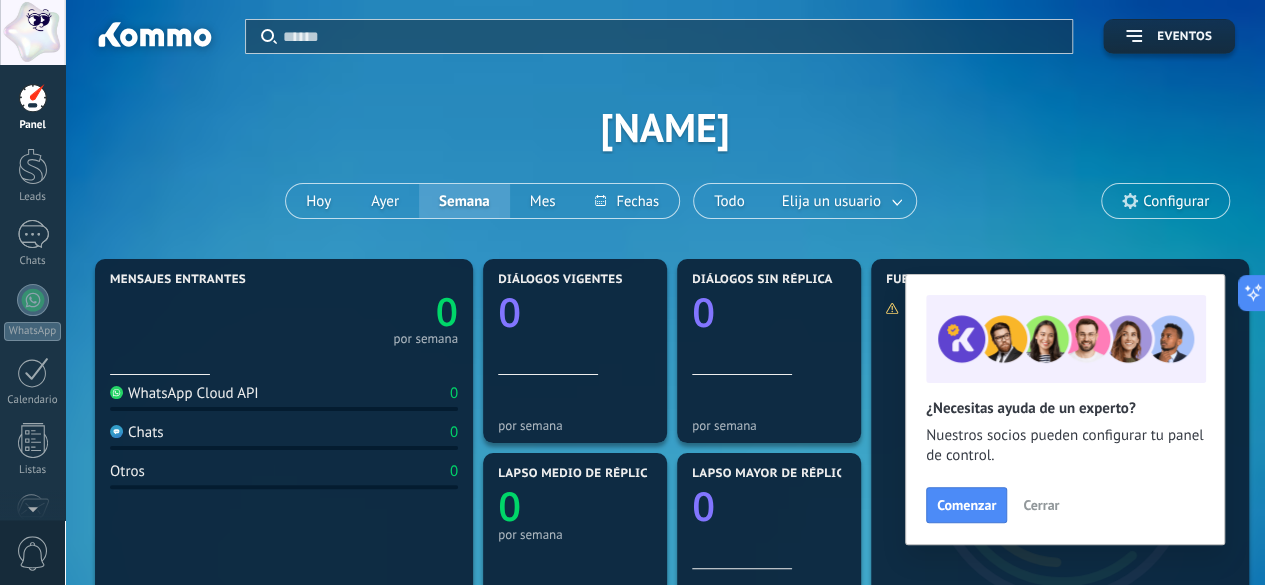 click on "Panel" at bounding box center [32, 107] 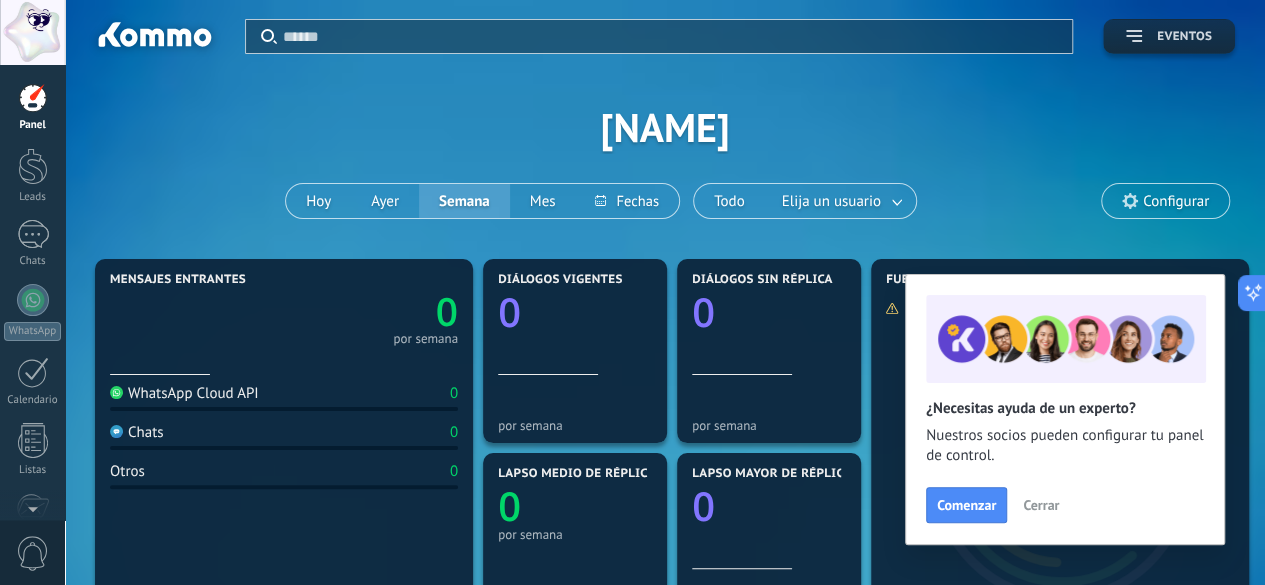click on "Eventos" at bounding box center (1169, 36) 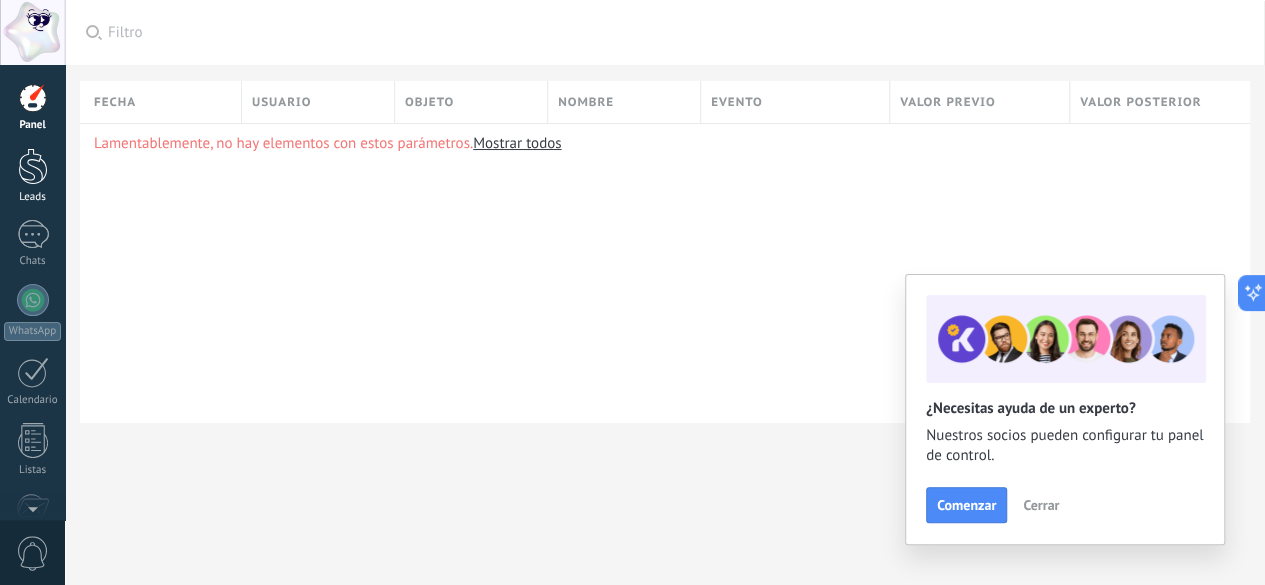 click at bounding box center (33, 166) 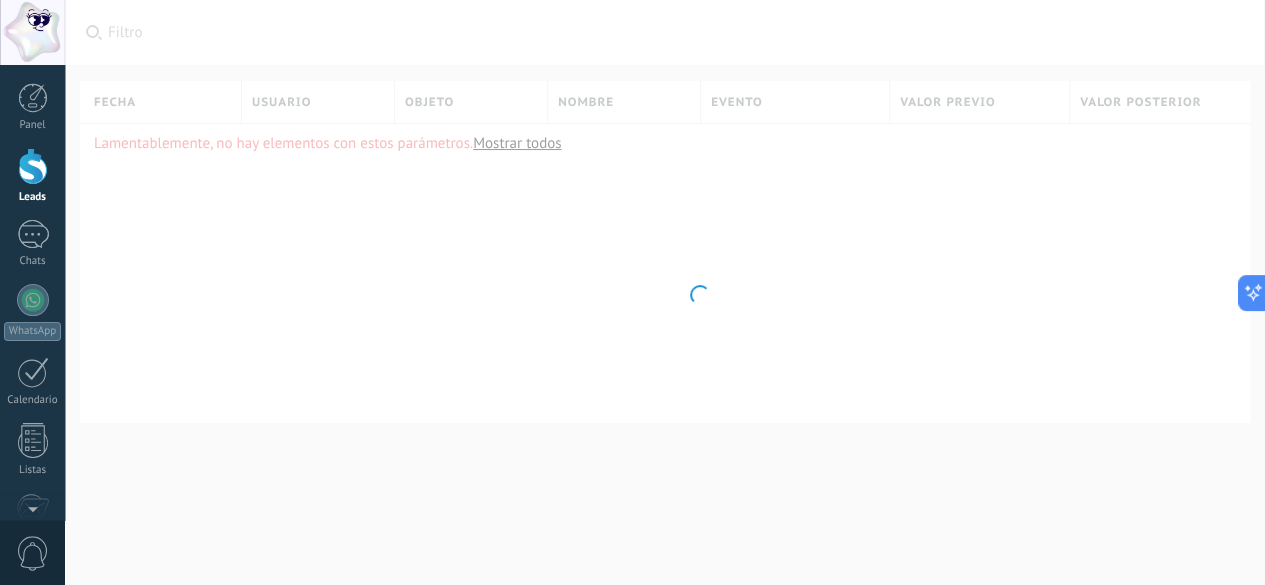 click at bounding box center (32, 32) 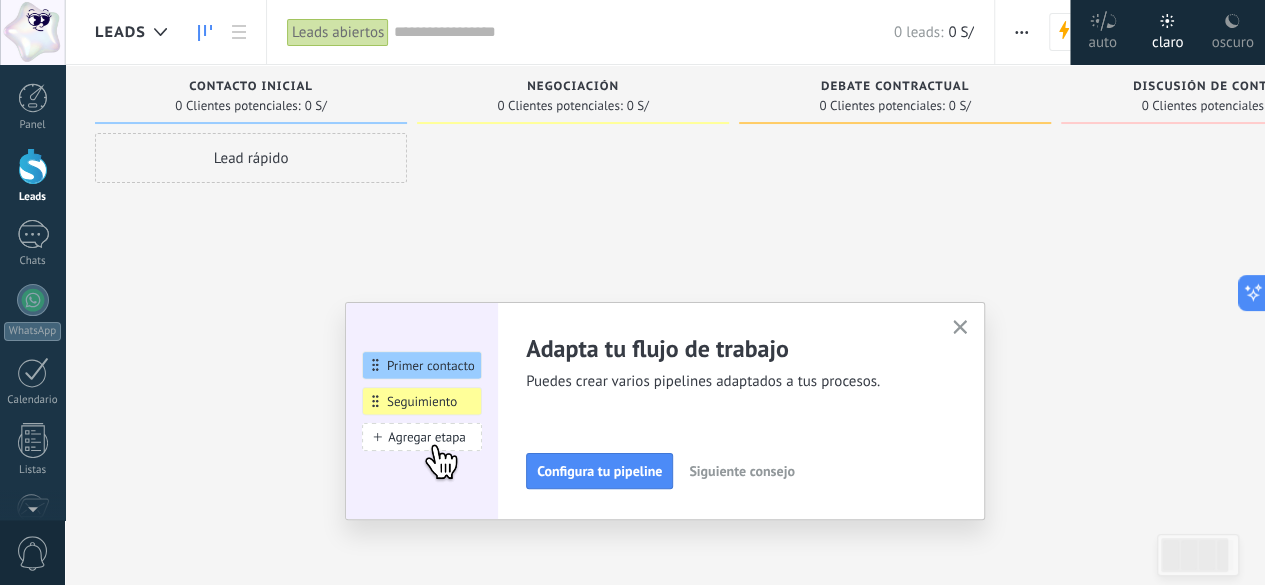 click at bounding box center [960, 327] 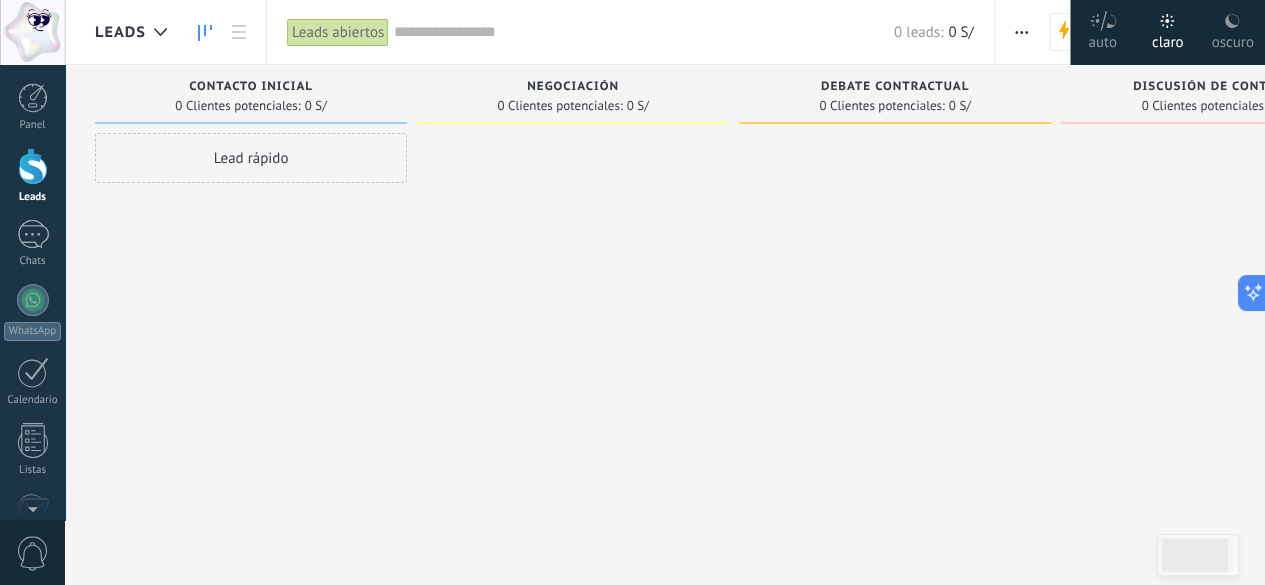 click at bounding box center (895, 295) 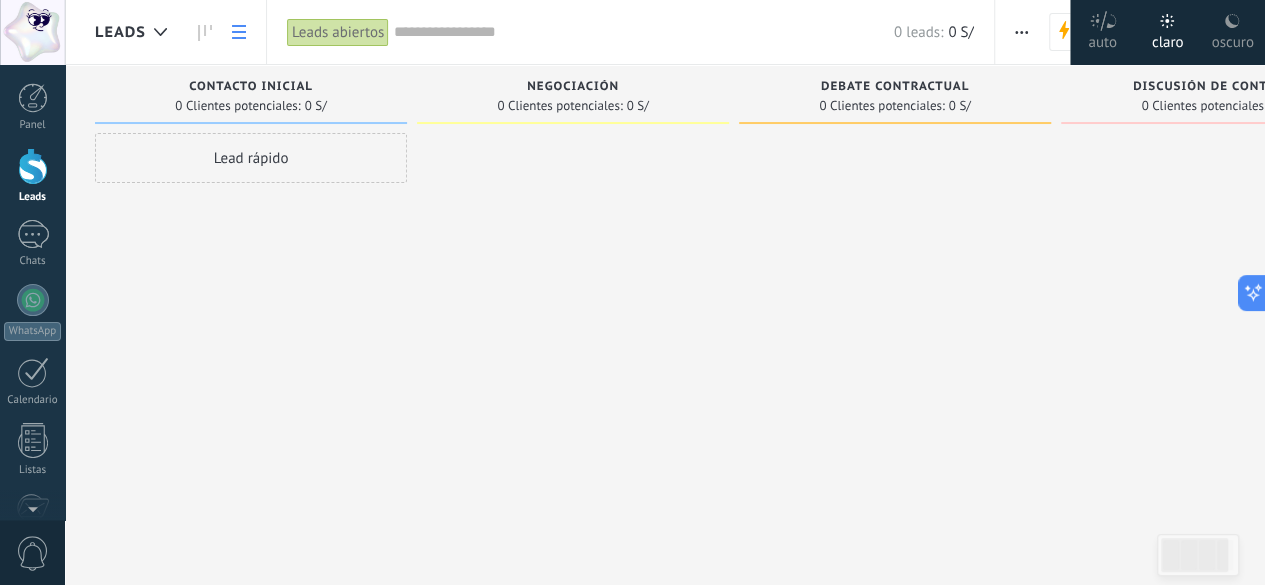 click at bounding box center [239, 32] 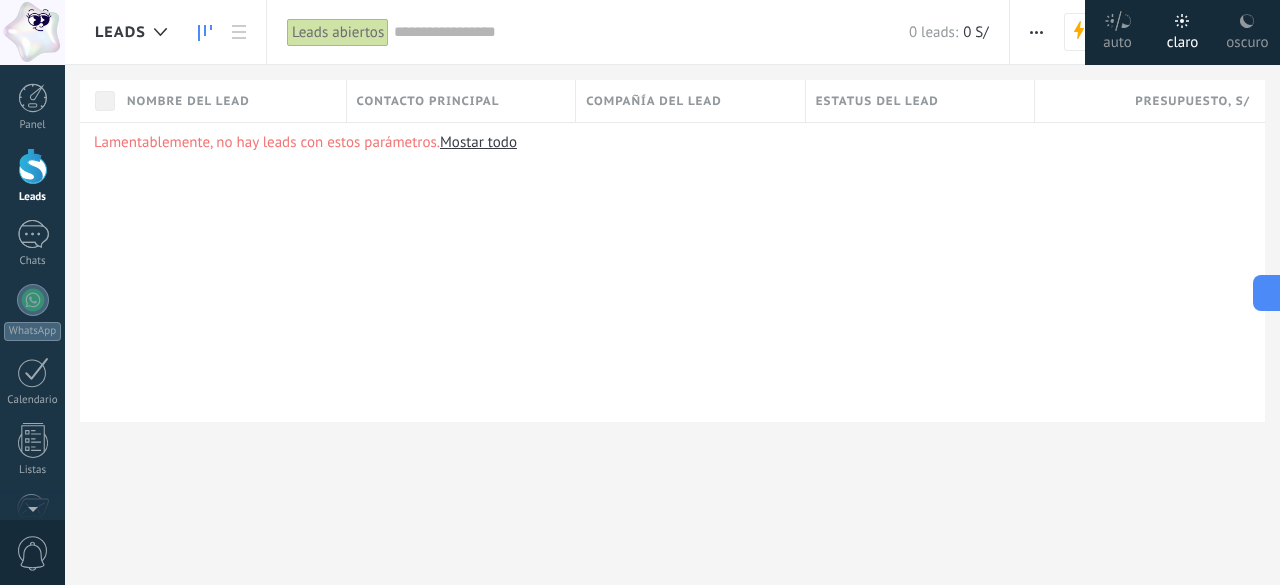 click at bounding box center [205, 33] 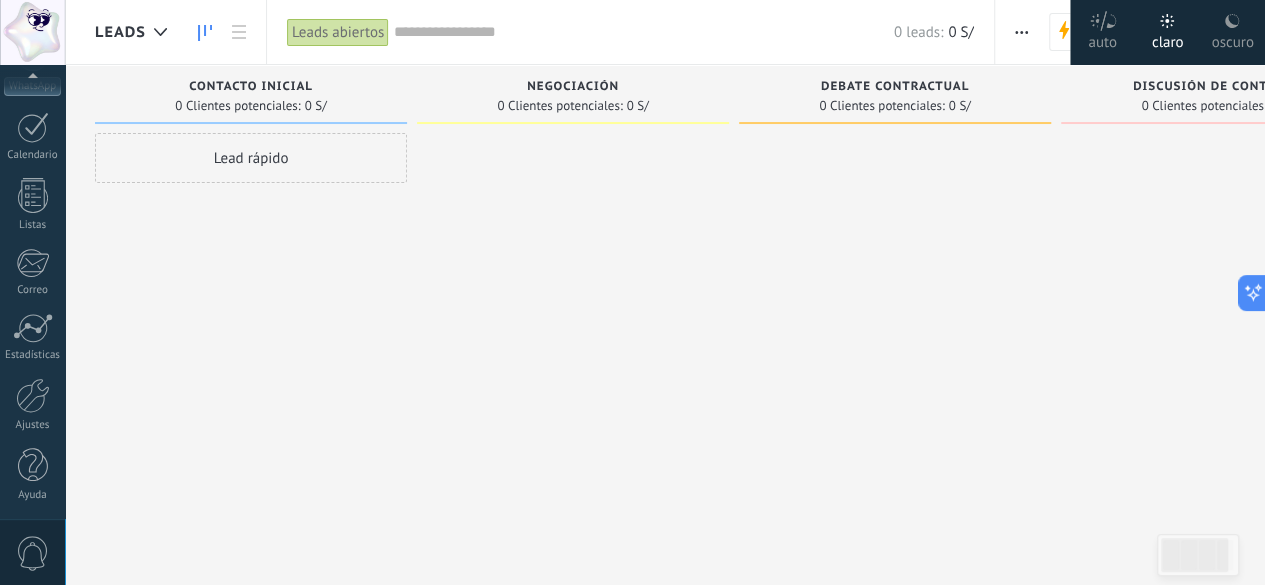 scroll, scrollTop: 0, scrollLeft: 0, axis: both 